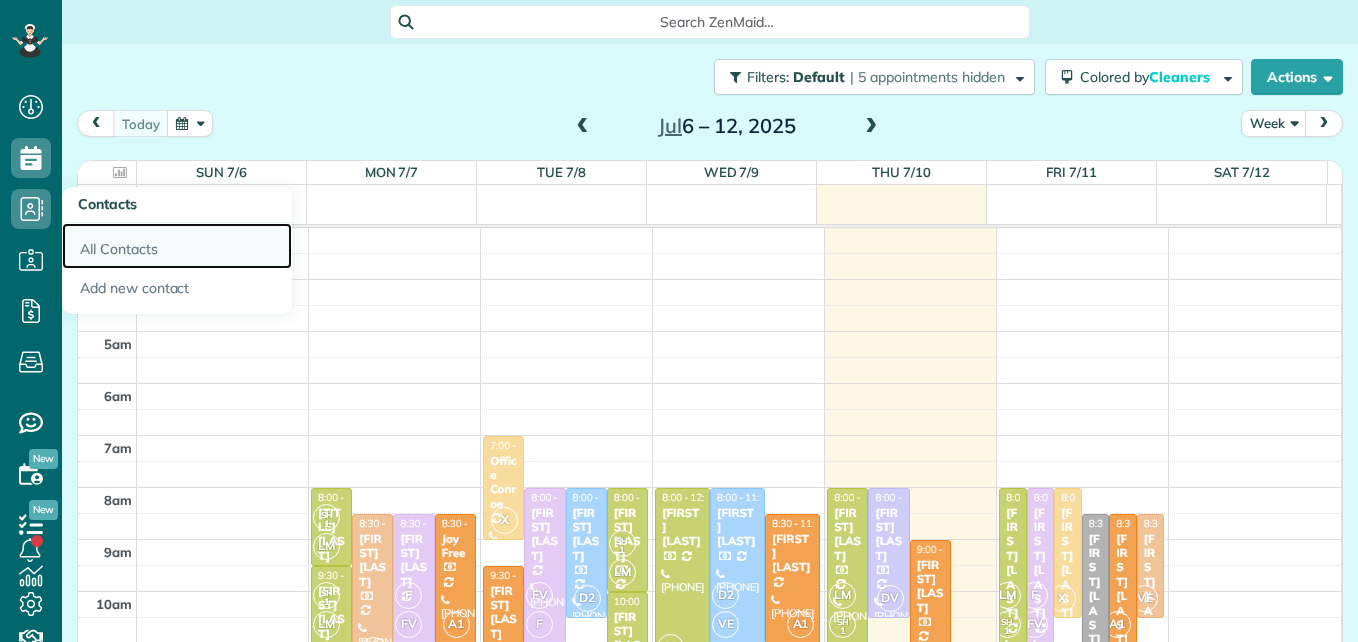 click on "All Contacts" at bounding box center [177, 246] 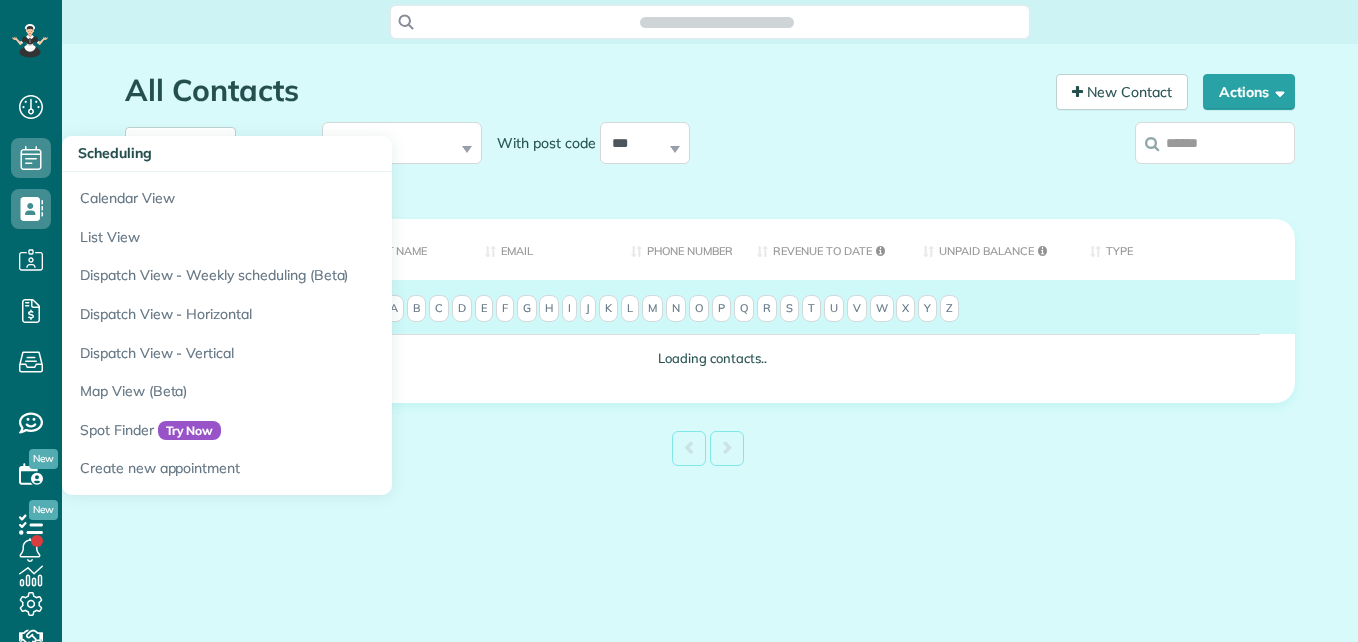 scroll, scrollTop: 0, scrollLeft: 0, axis: both 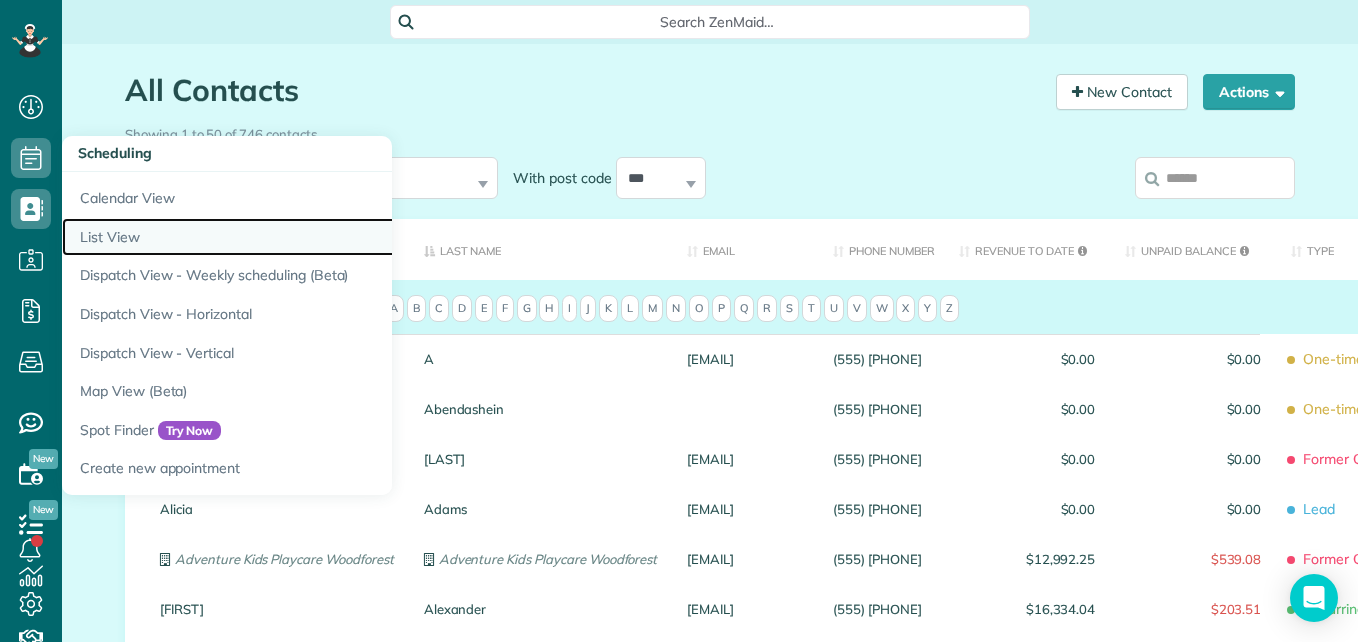 click on "List View" at bounding box center (312, 237) 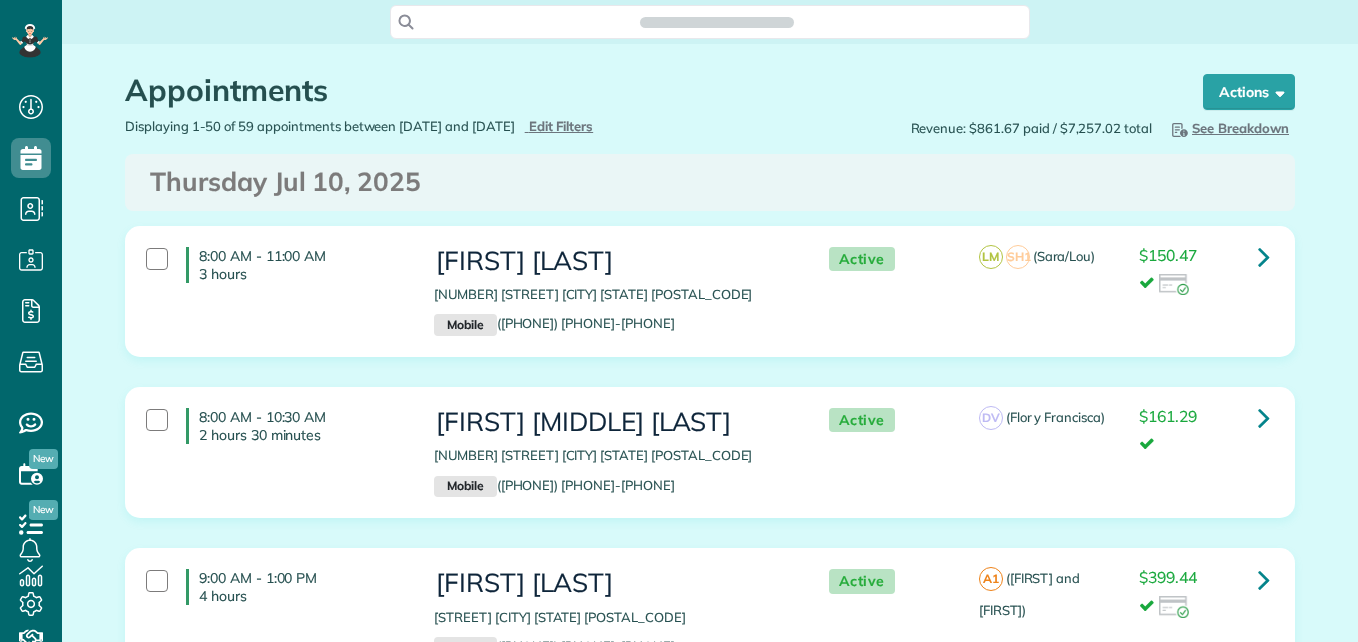 scroll, scrollTop: 0, scrollLeft: 0, axis: both 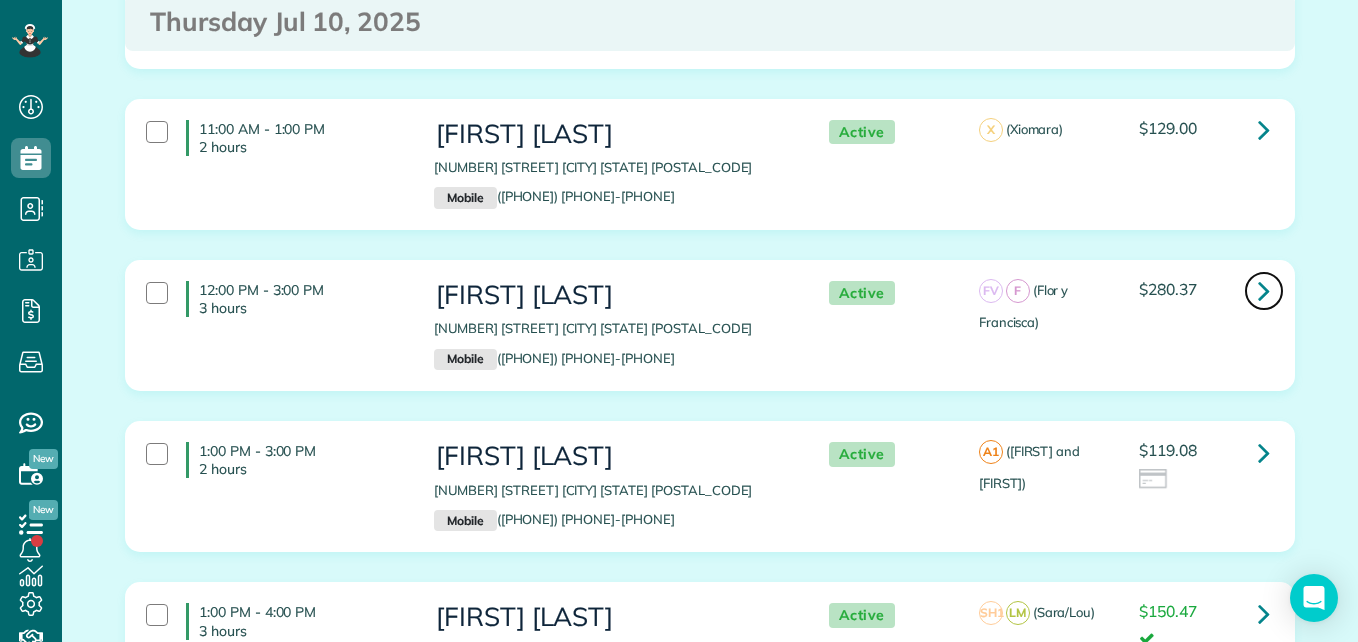 click at bounding box center [1264, 290] 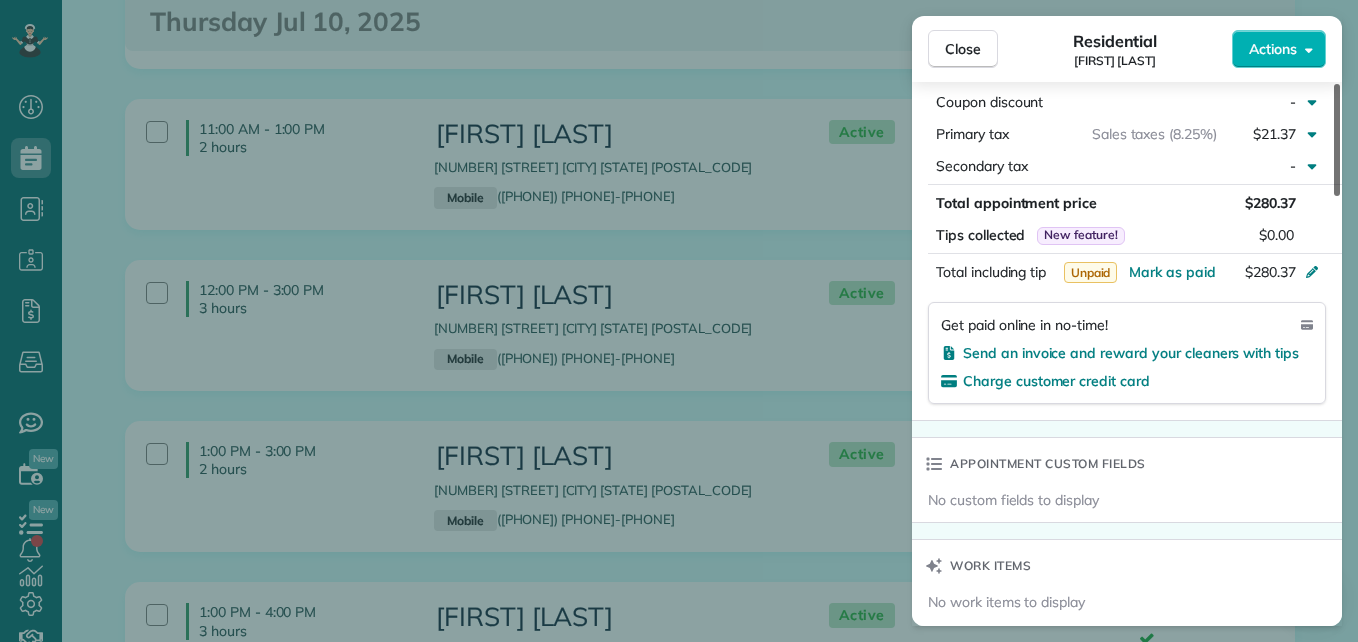 scroll, scrollTop: 1108, scrollLeft: 0, axis: vertical 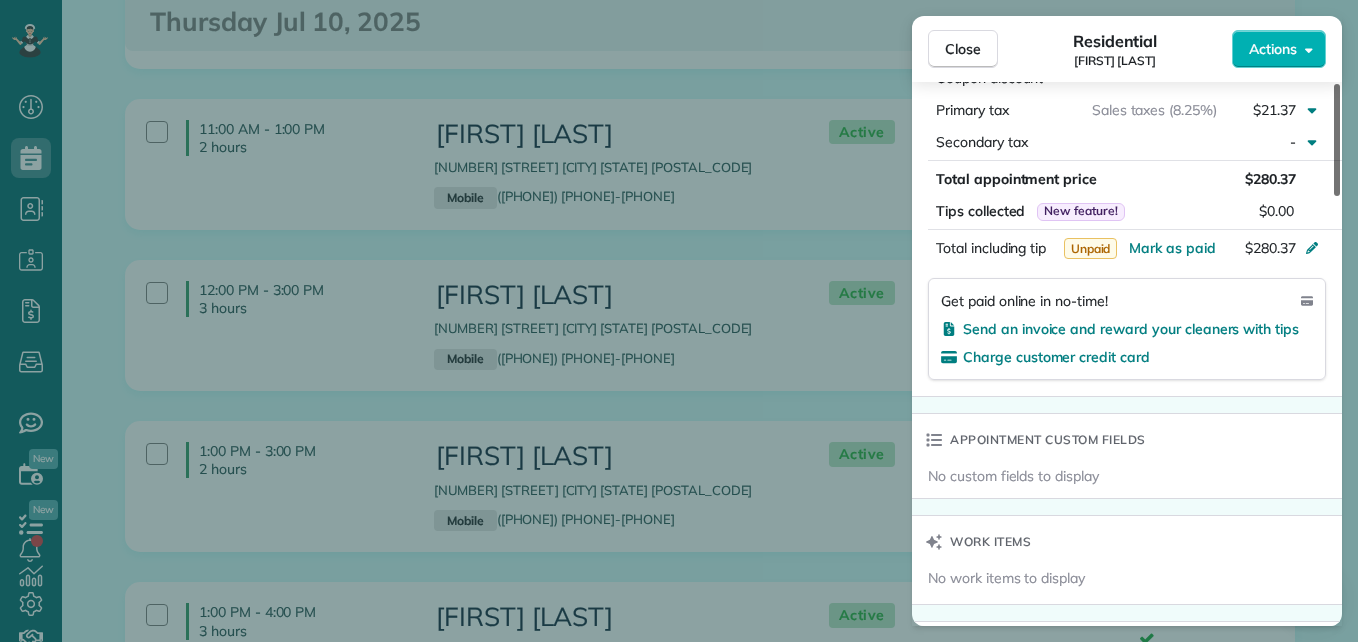drag, startPoint x: 1342, startPoint y: 206, endPoint x: 1338, endPoint y: 412, distance: 206.03883 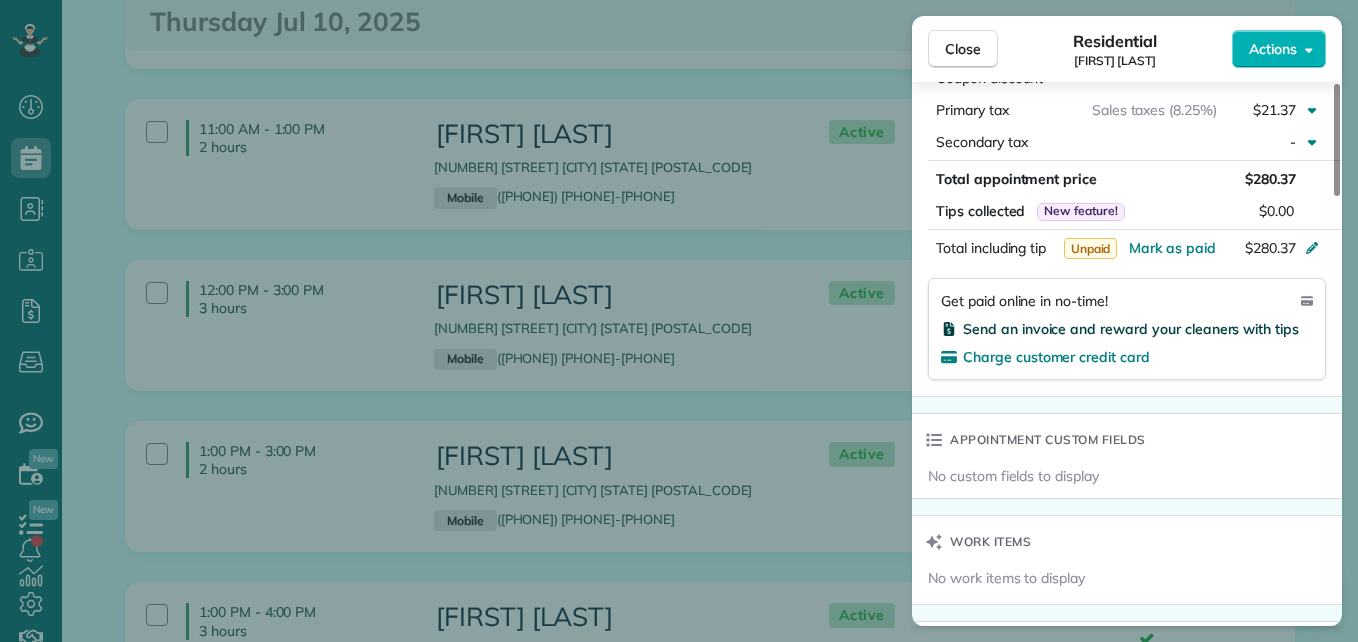 click on "Send an invoice and reward your cleaners with tips" at bounding box center (1131, 329) 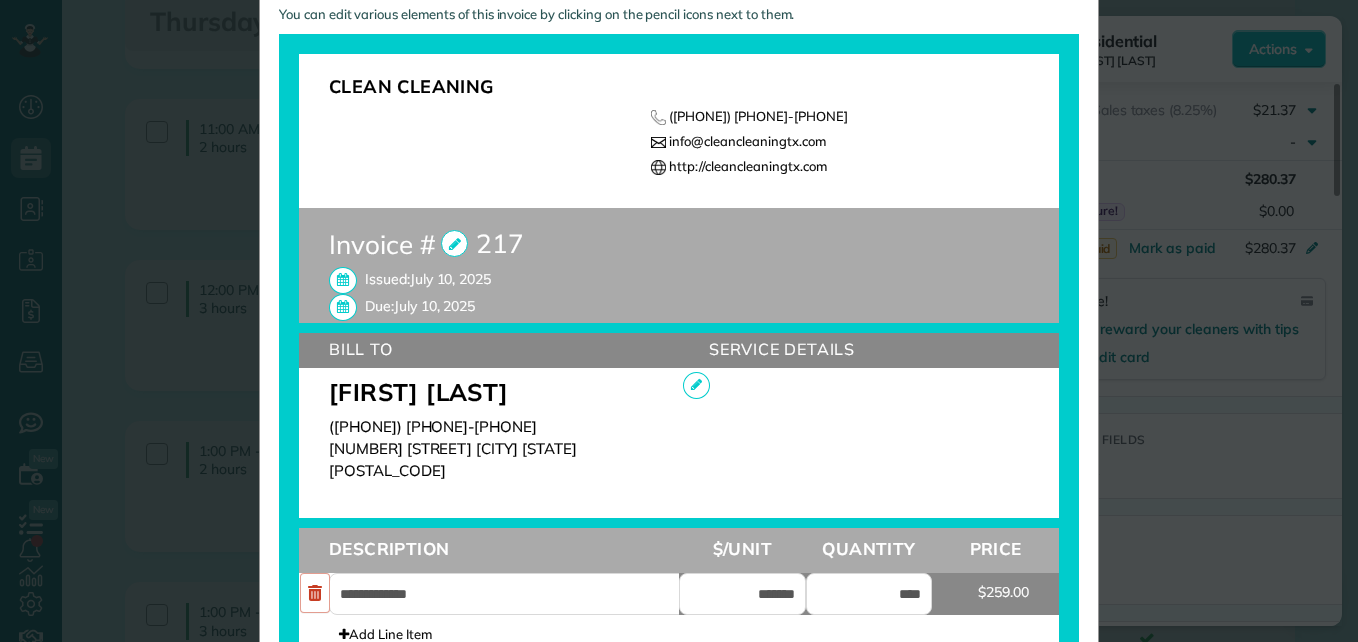 scroll, scrollTop: 322, scrollLeft: 0, axis: vertical 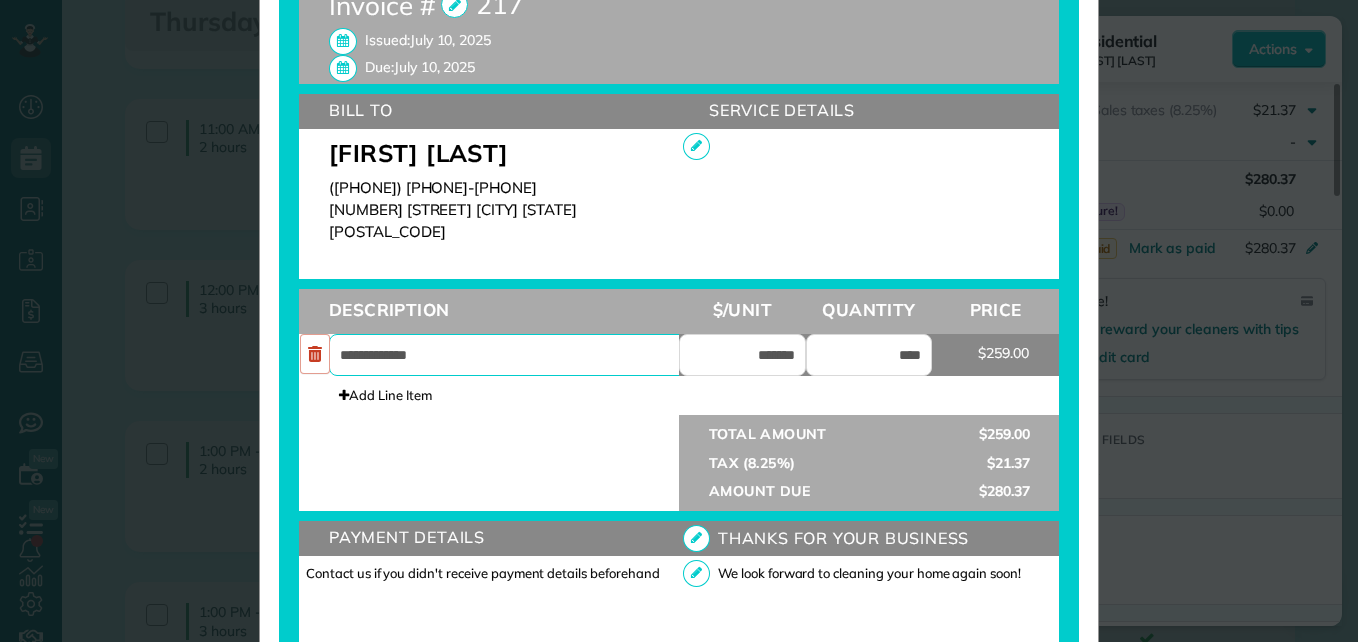 drag, startPoint x: 504, startPoint y: 348, endPoint x: 354, endPoint y: 400, distance: 158.75768 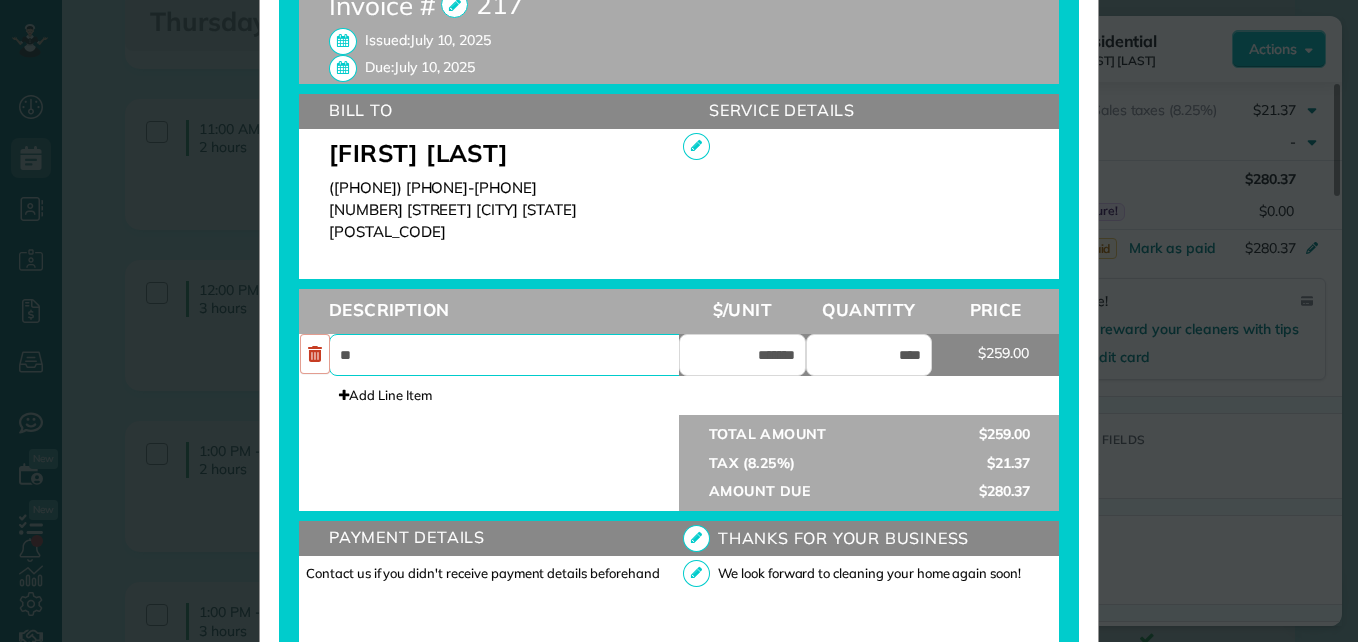 type on "*" 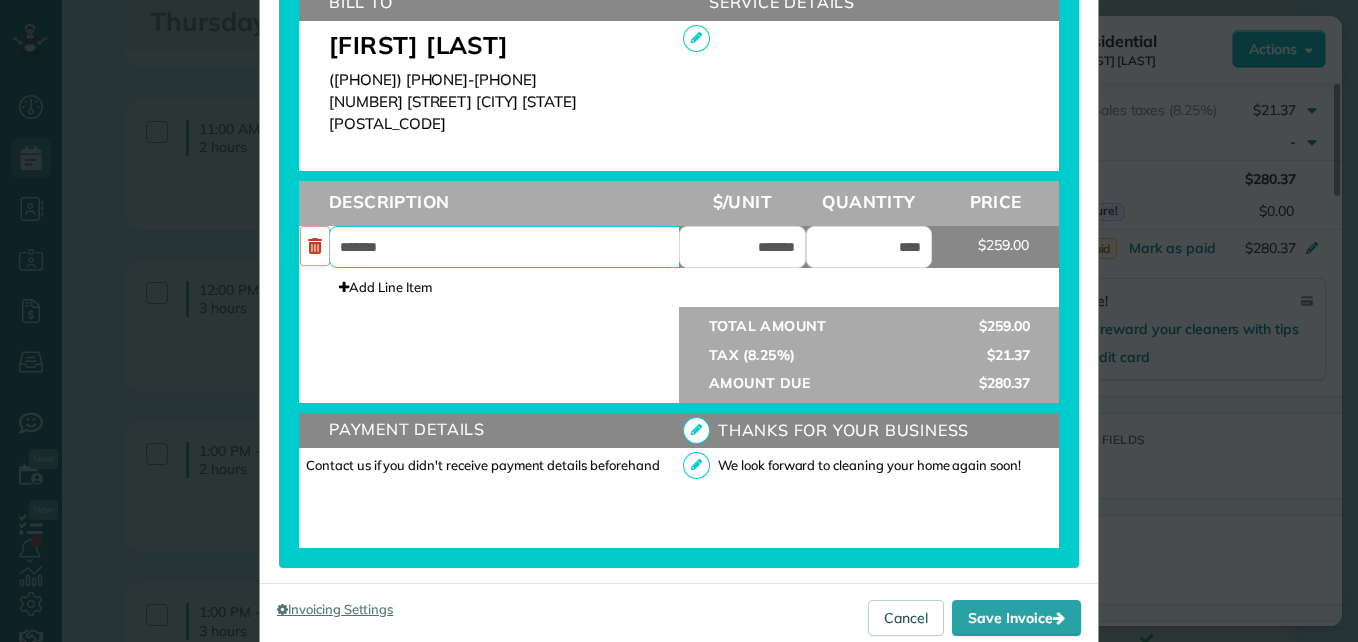 scroll, scrollTop: 691, scrollLeft: 0, axis: vertical 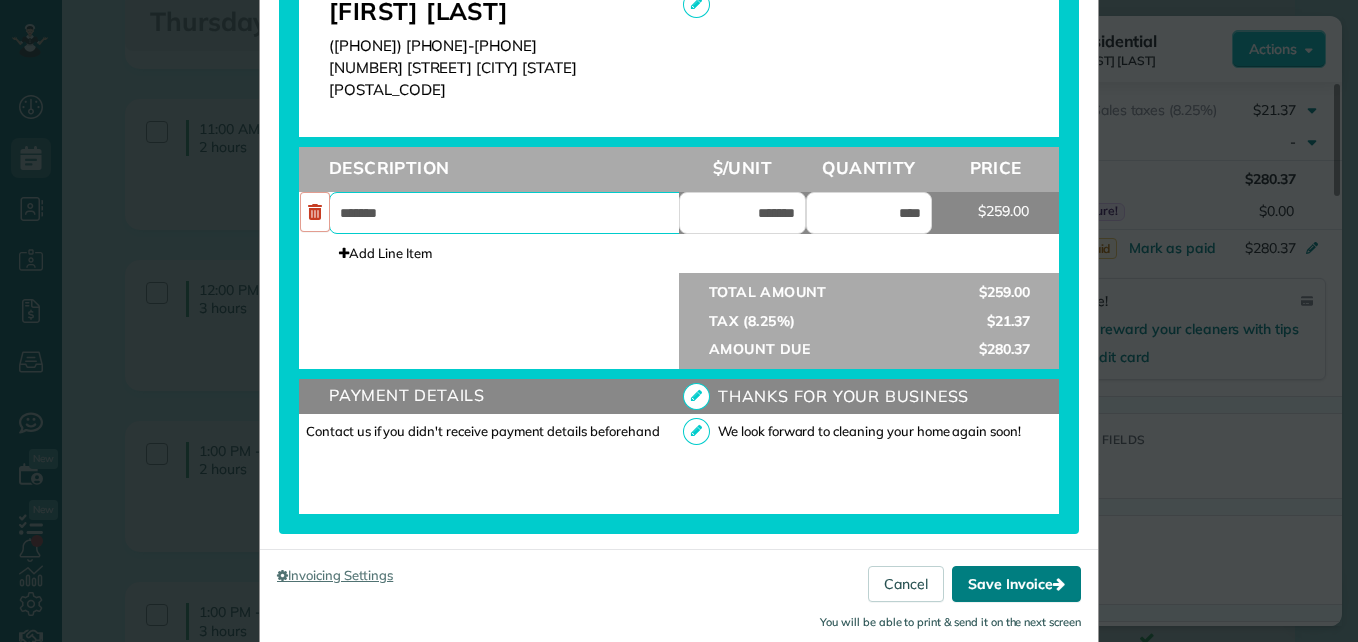 type on "*******" 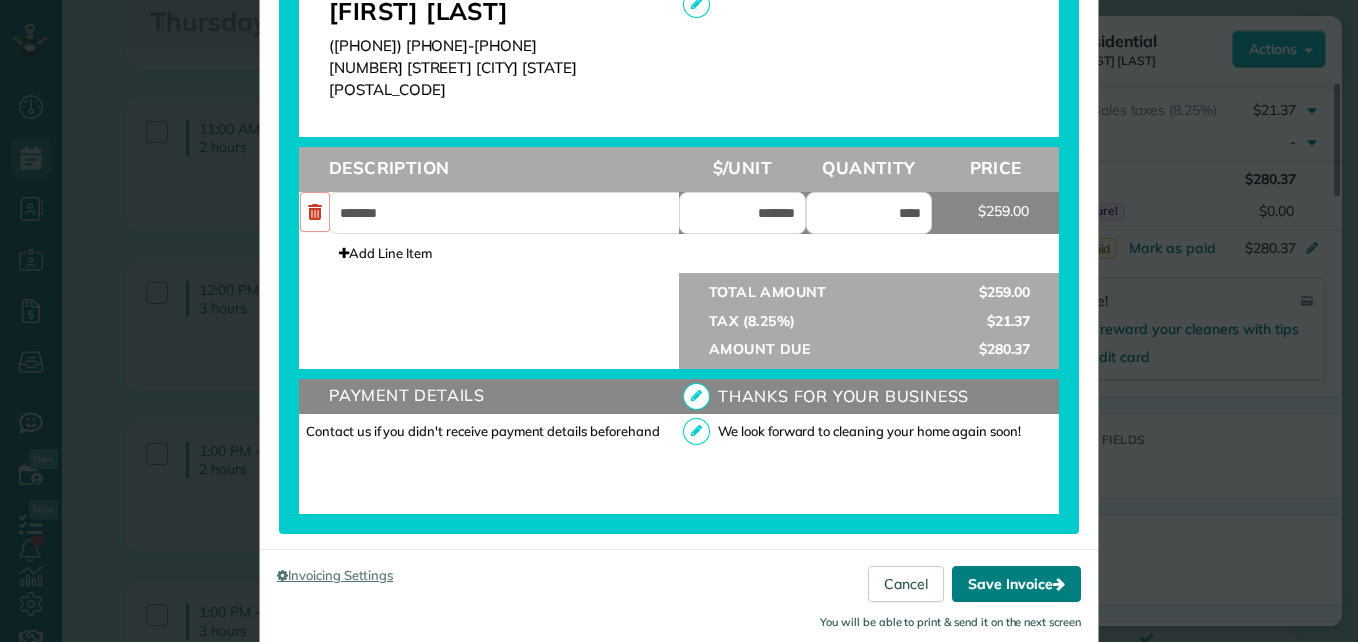 click on "Save Invoice" at bounding box center (1016, 584) 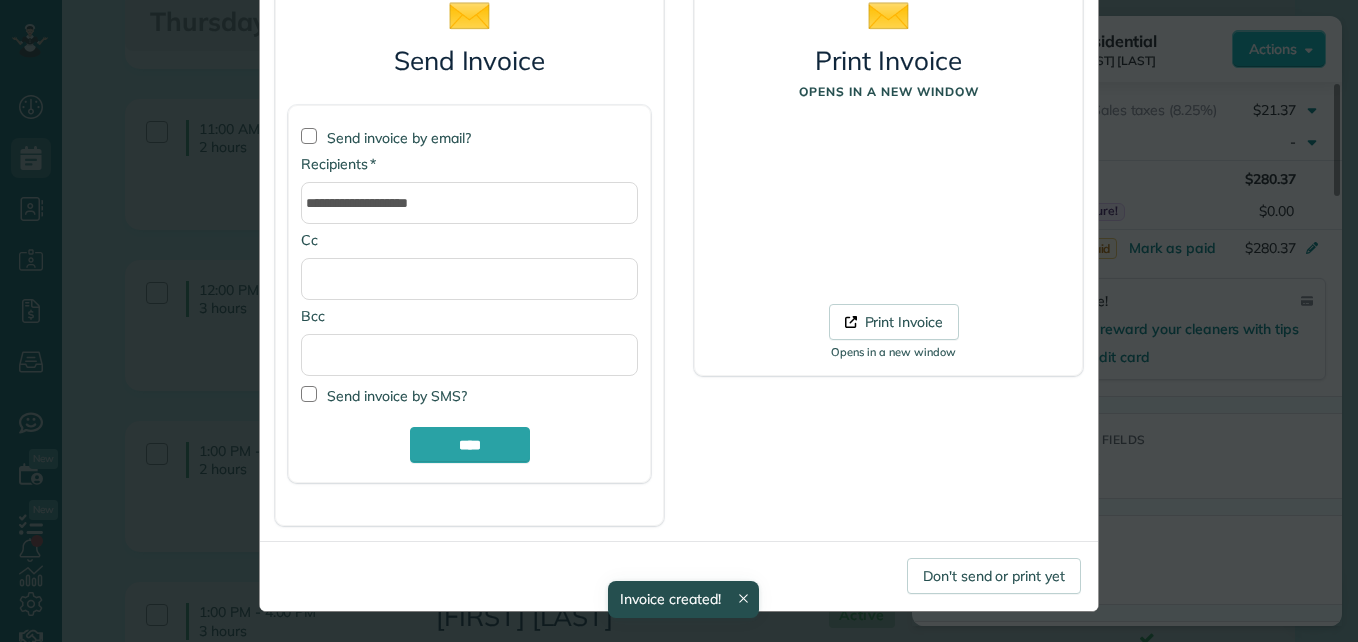 scroll, scrollTop: 168, scrollLeft: 0, axis: vertical 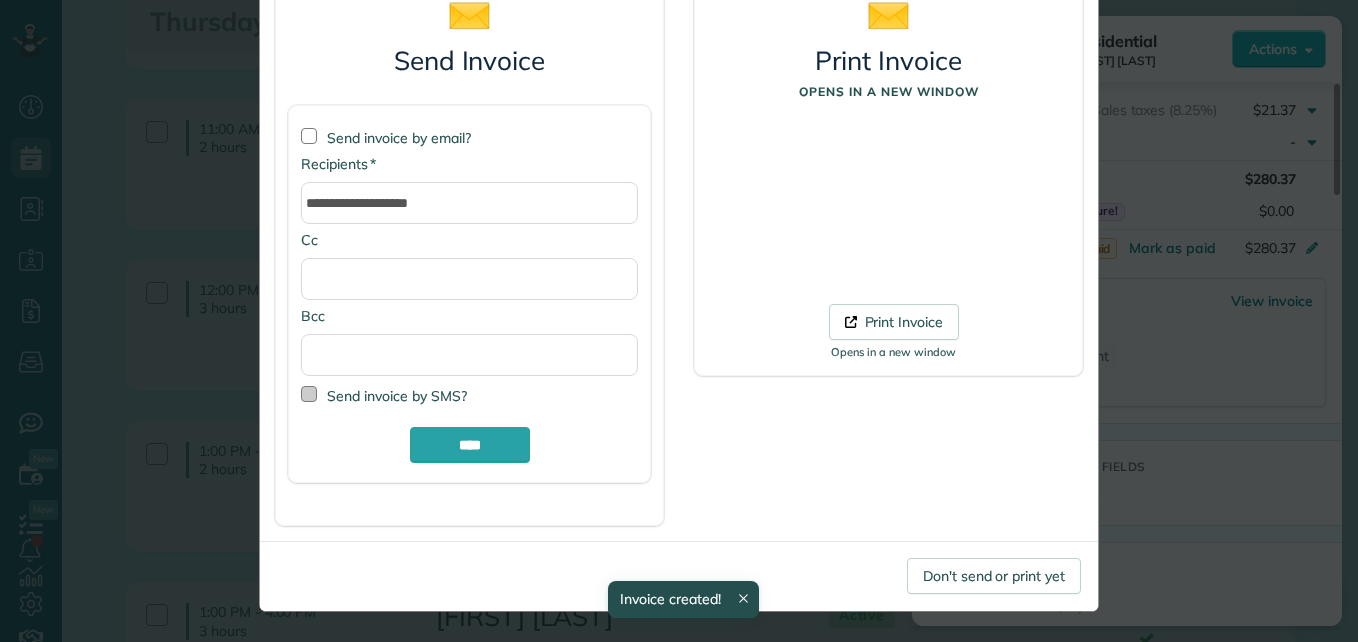click at bounding box center [309, 394] 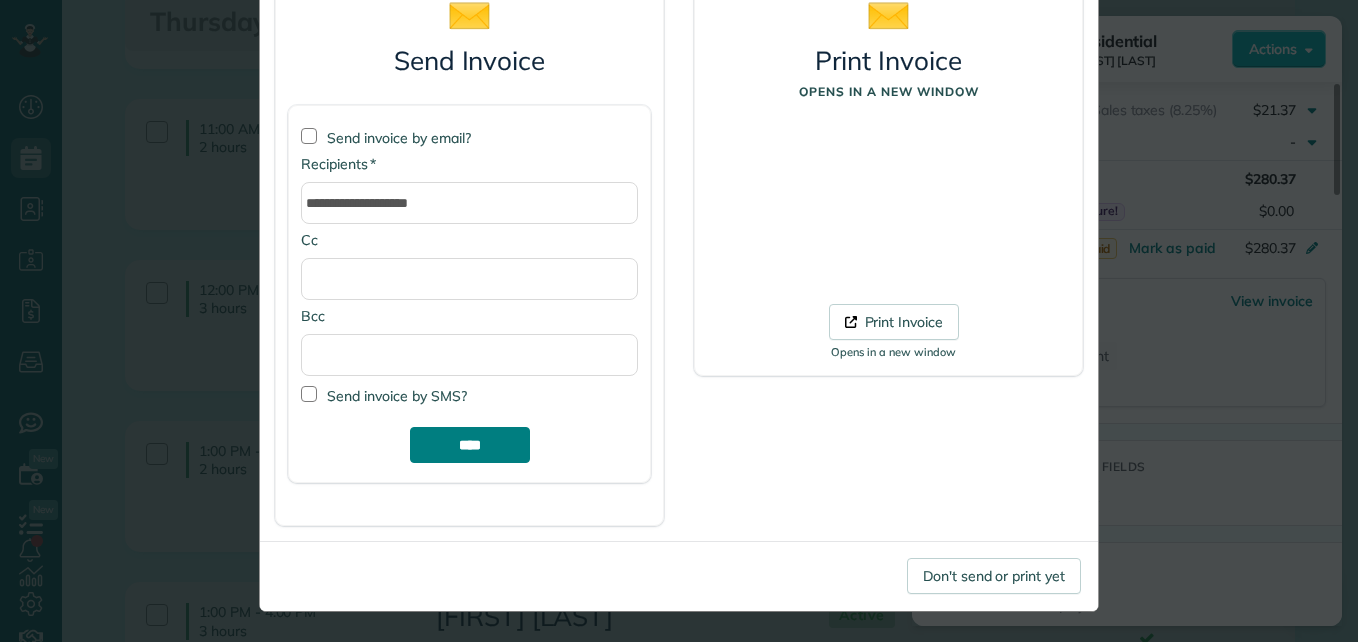 click on "****" at bounding box center (470, 445) 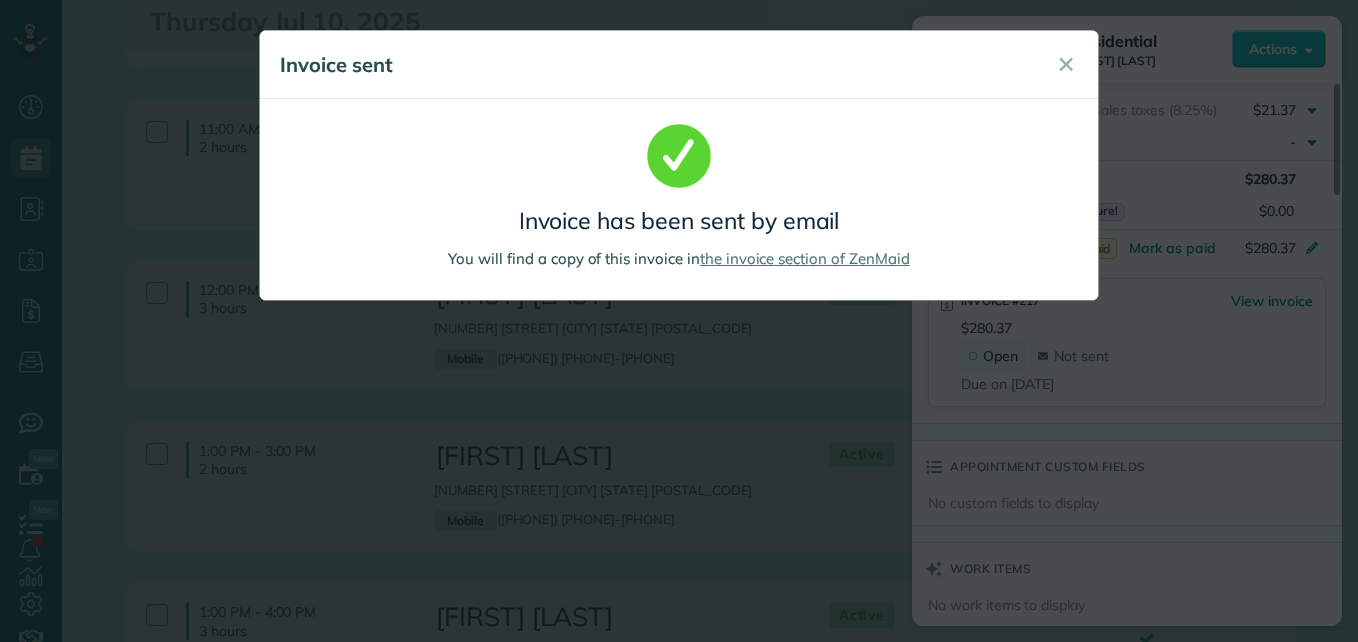 scroll, scrollTop: 0, scrollLeft: 0, axis: both 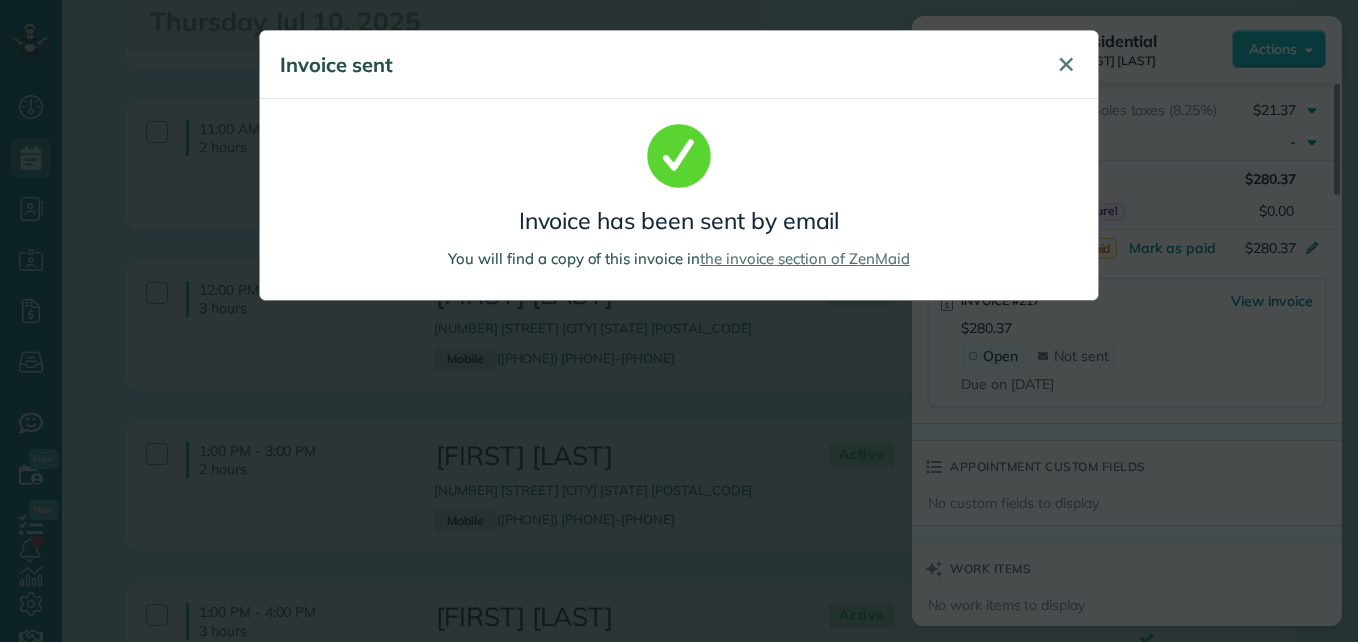 click on "✕" at bounding box center [1066, 64] 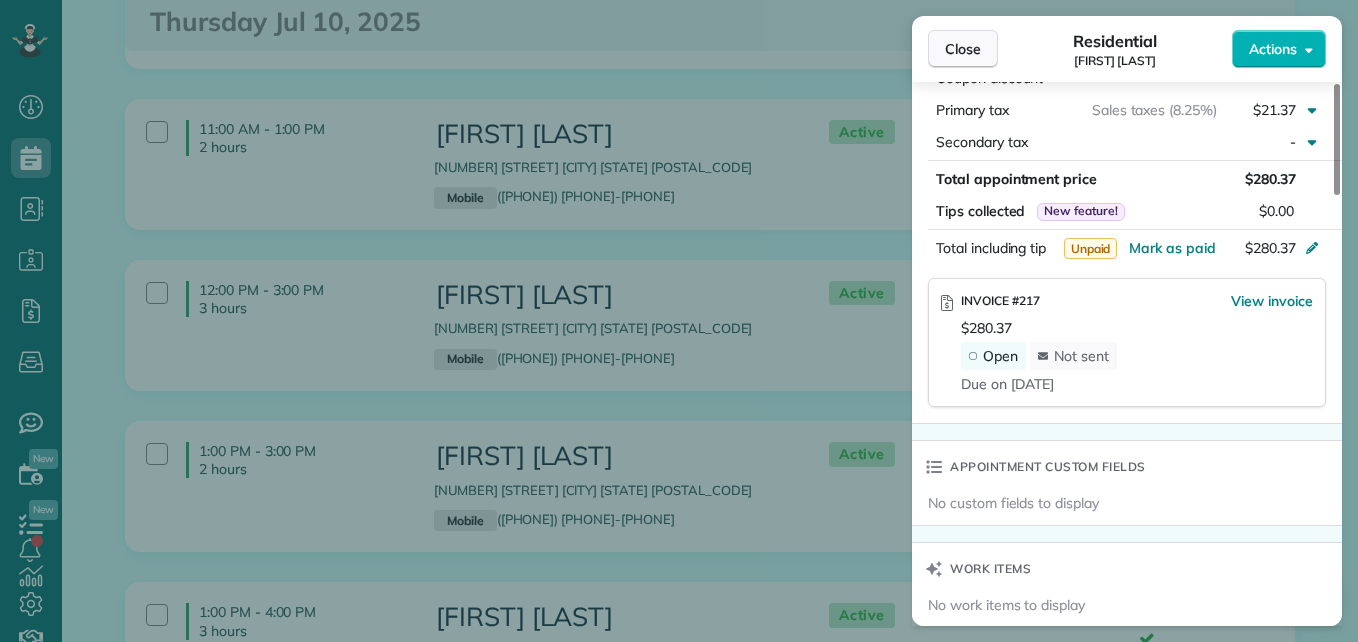 click on "Close" at bounding box center (963, 49) 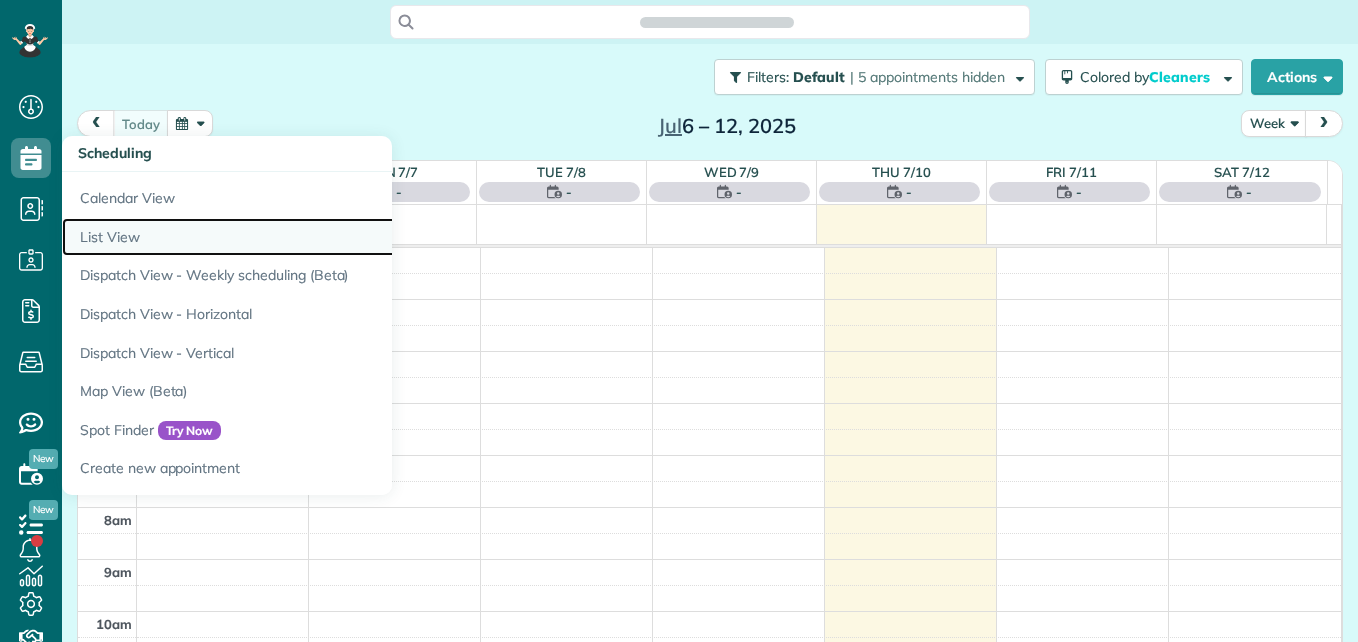 click on "List View" at bounding box center (312, 237) 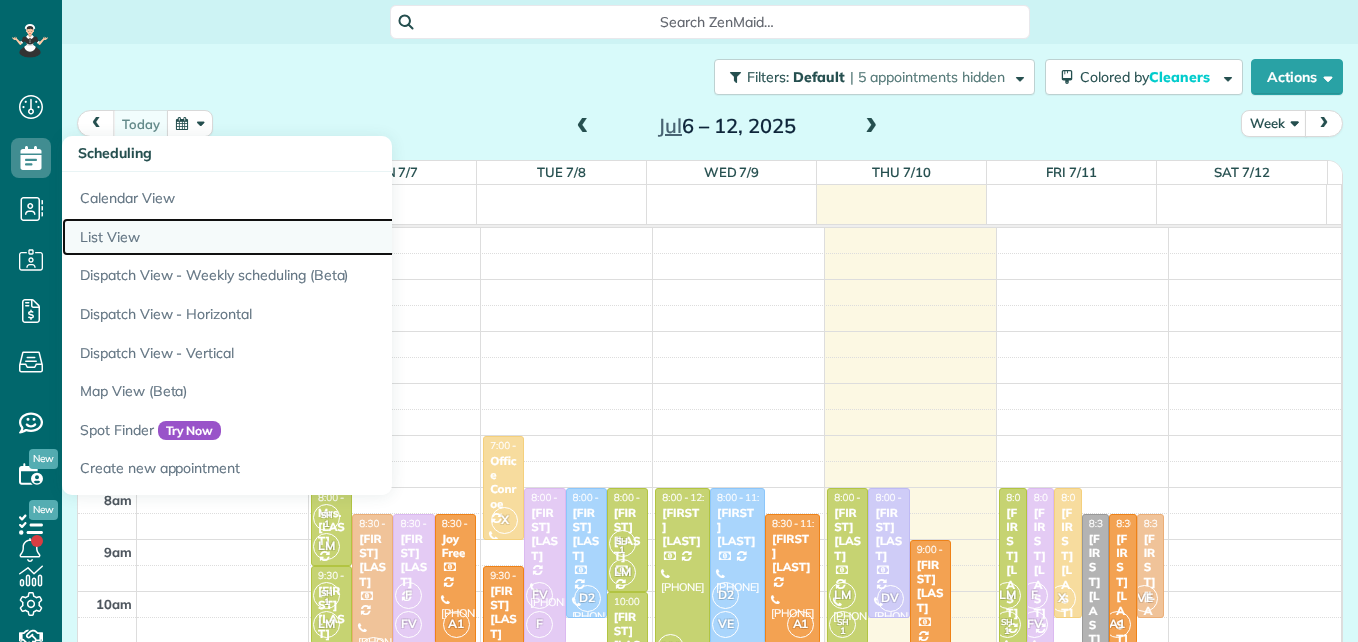 scroll, scrollTop: 0, scrollLeft: 0, axis: both 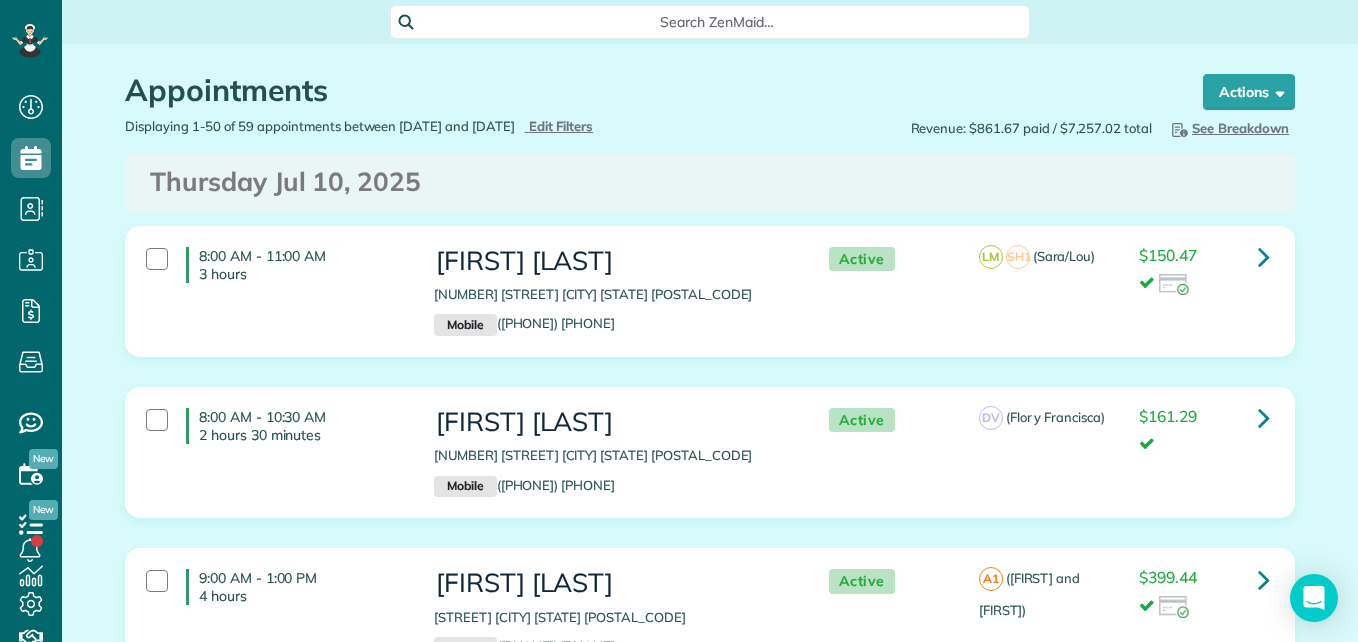 click on "Displaying 1-50 of 59 appointments
between
[DATE] and [DATE]
Hide Filters
Edit Filters" at bounding box center (410, 126) 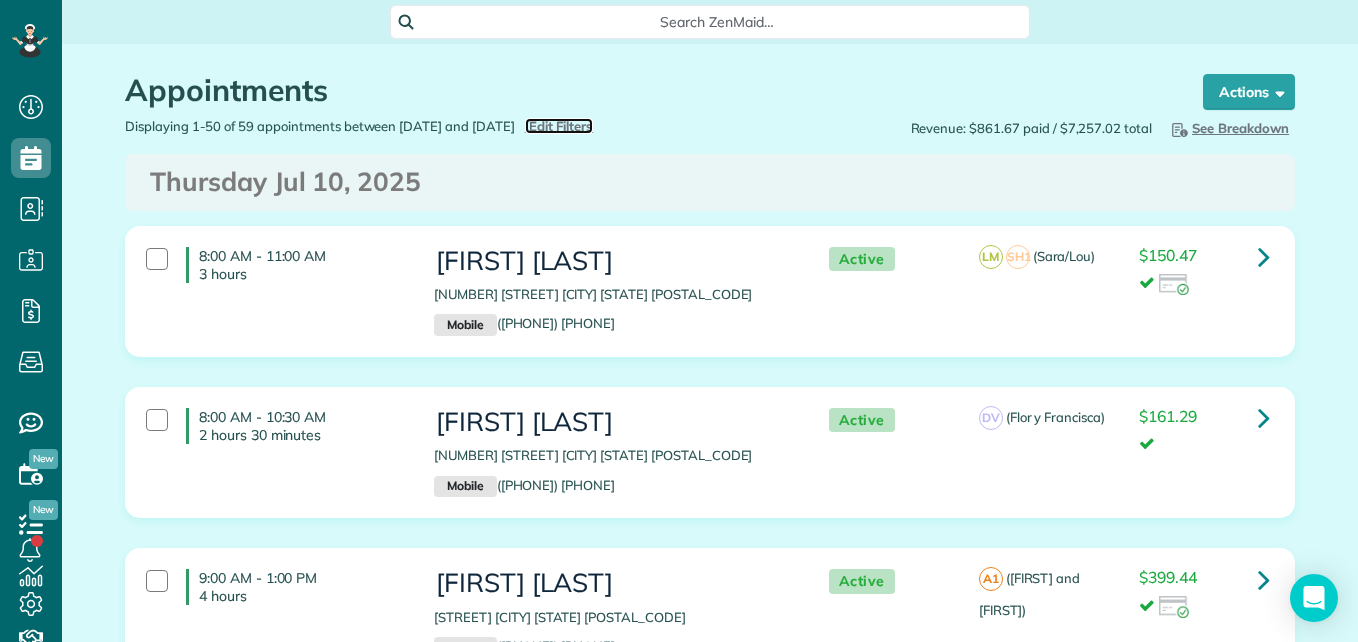 click on "Edit Filters" at bounding box center (561, 126) 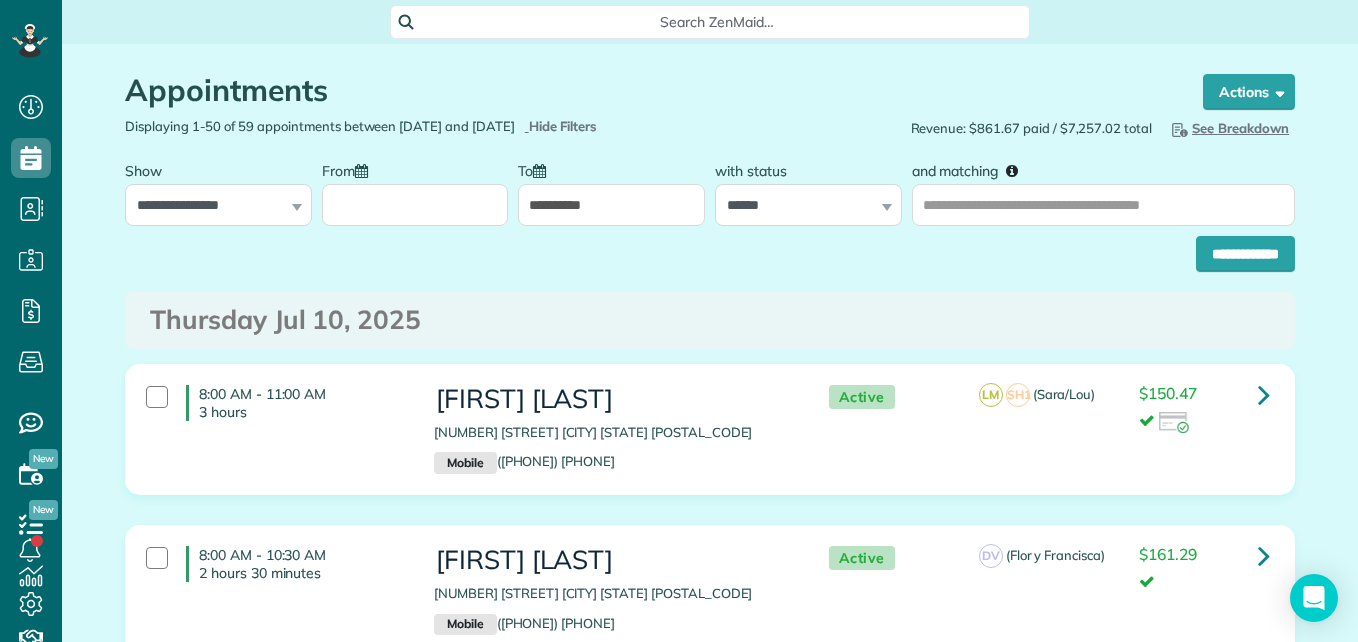click on "From" at bounding box center (415, 205) 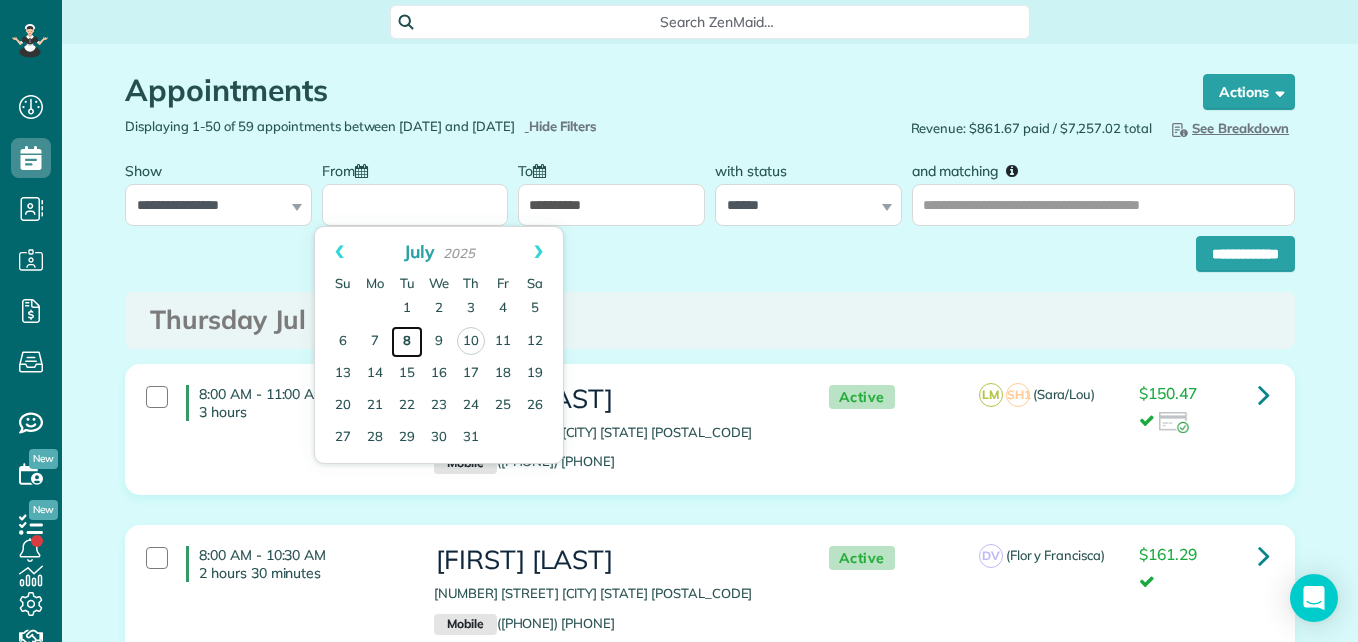 click on "8" at bounding box center [407, 342] 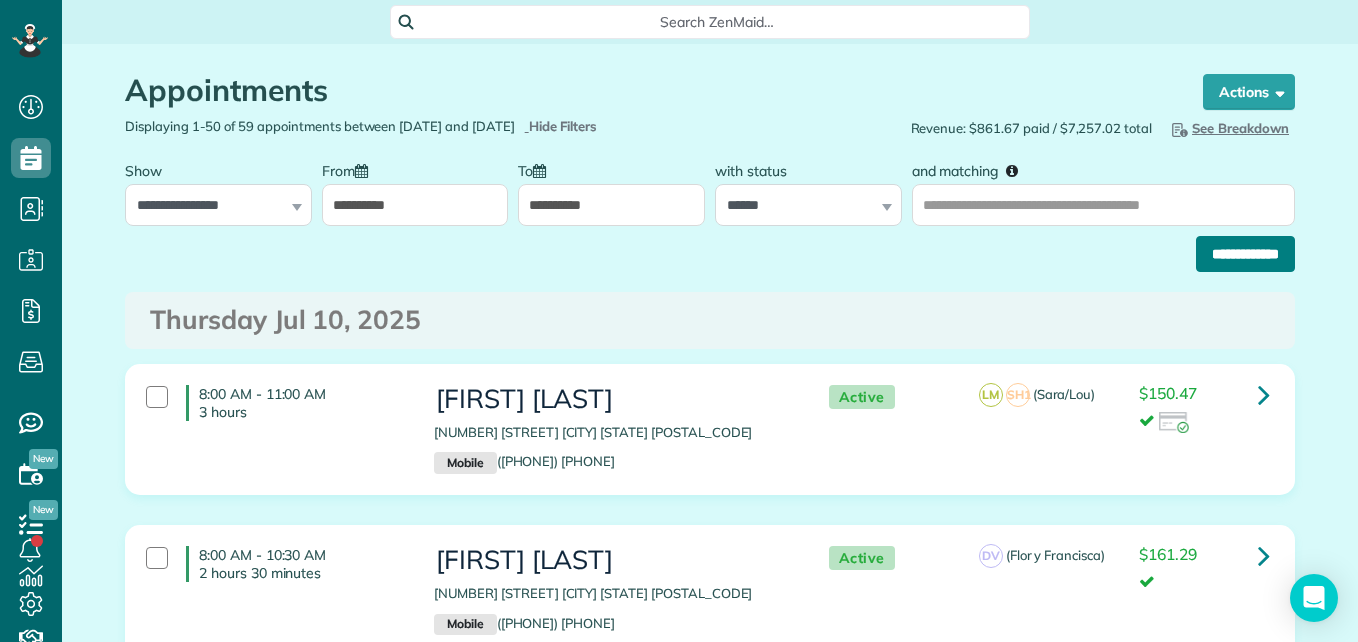 click on "**********" at bounding box center (1245, 254) 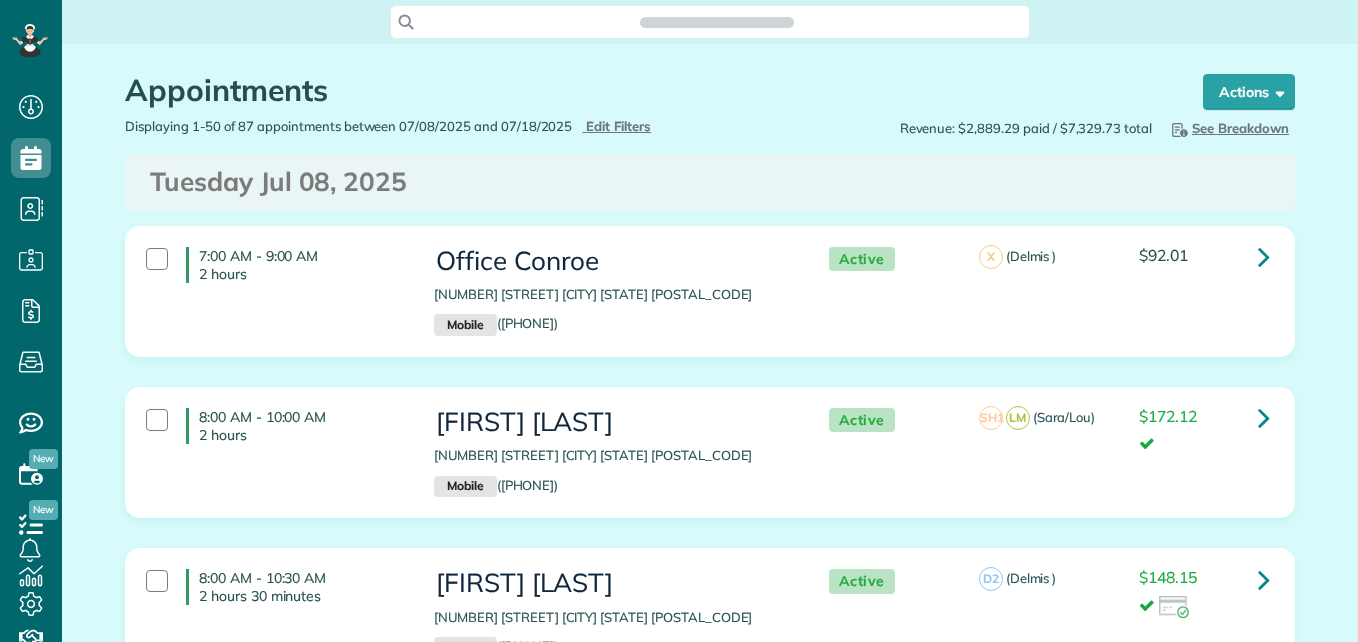 scroll, scrollTop: 0, scrollLeft: 0, axis: both 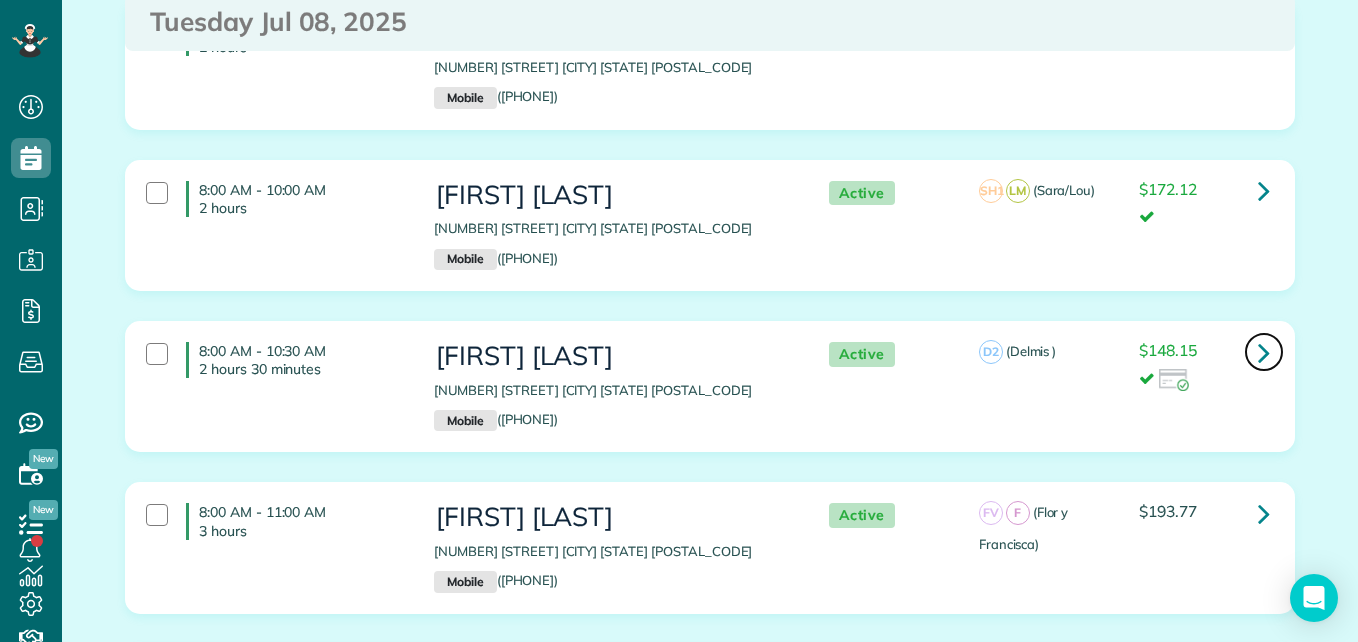 click at bounding box center (1264, 352) 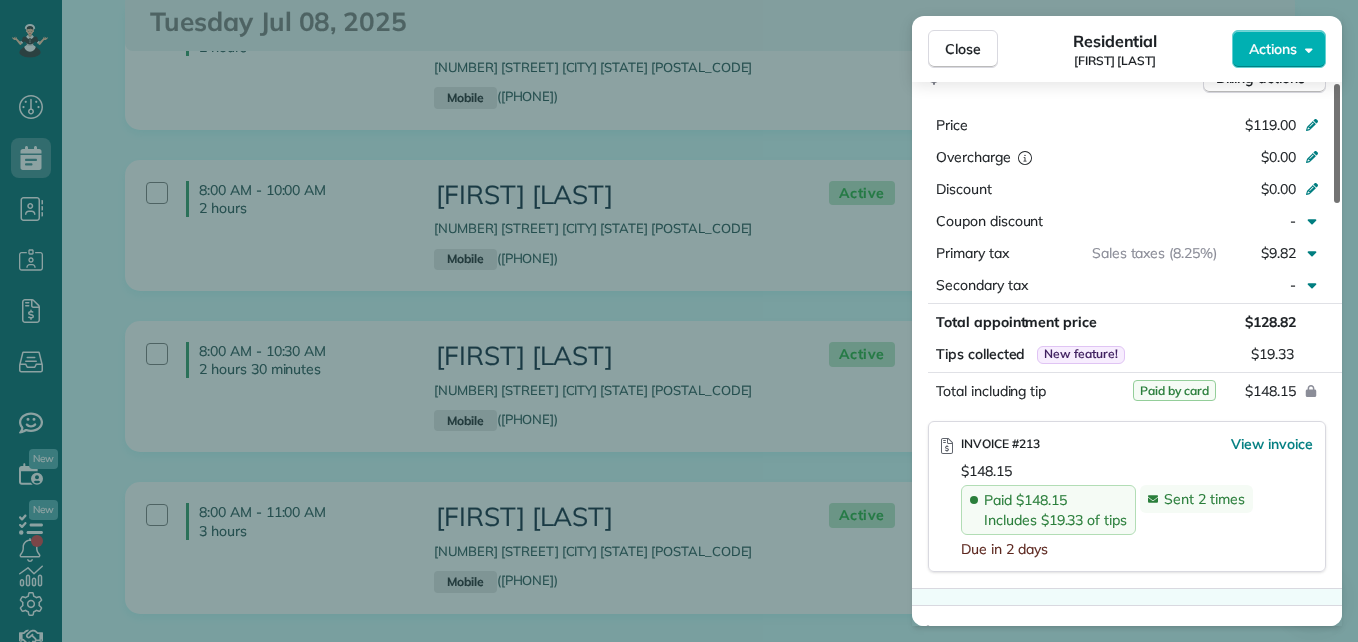 scroll, scrollTop: 971, scrollLeft: 0, axis: vertical 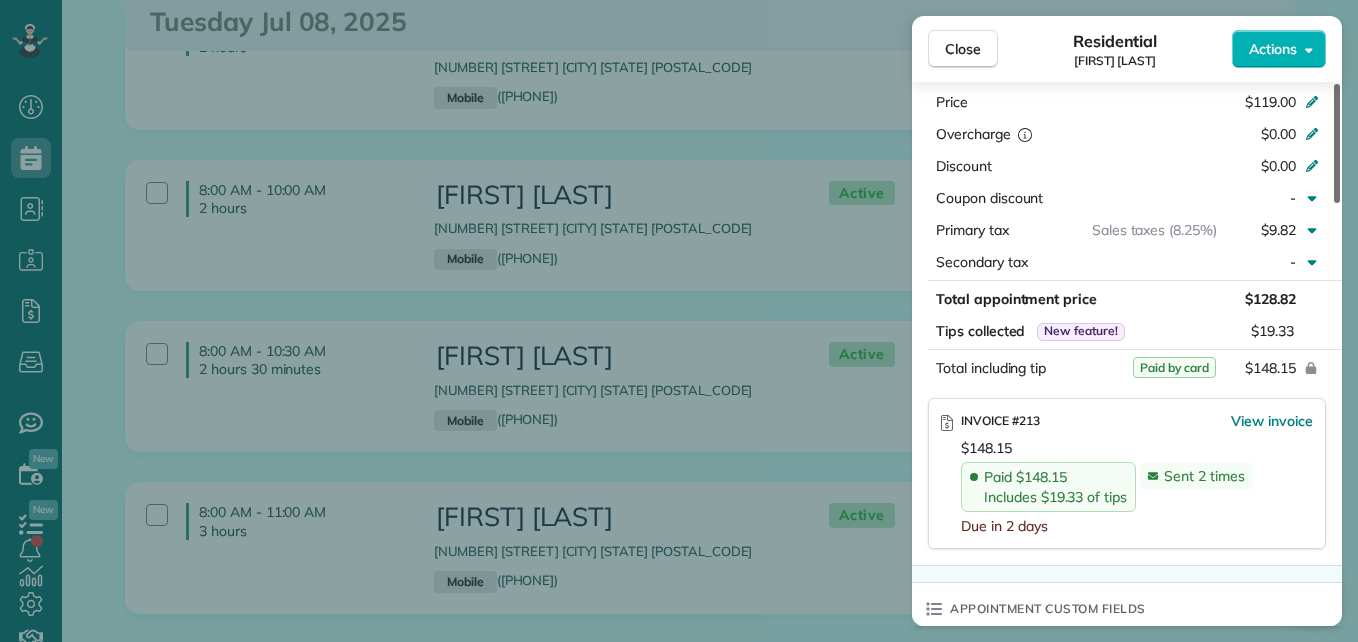 drag, startPoint x: 1340, startPoint y: 193, endPoint x: 1348, endPoint y: 403, distance: 210.15233 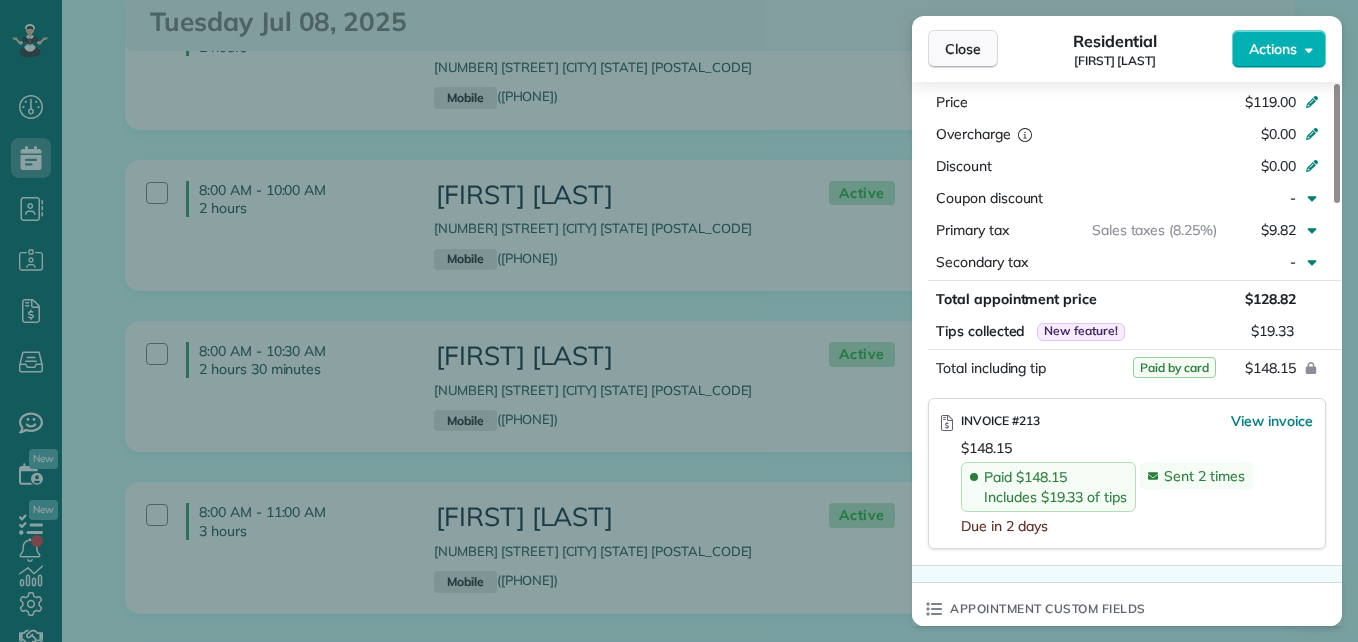click on "Close" at bounding box center [963, 49] 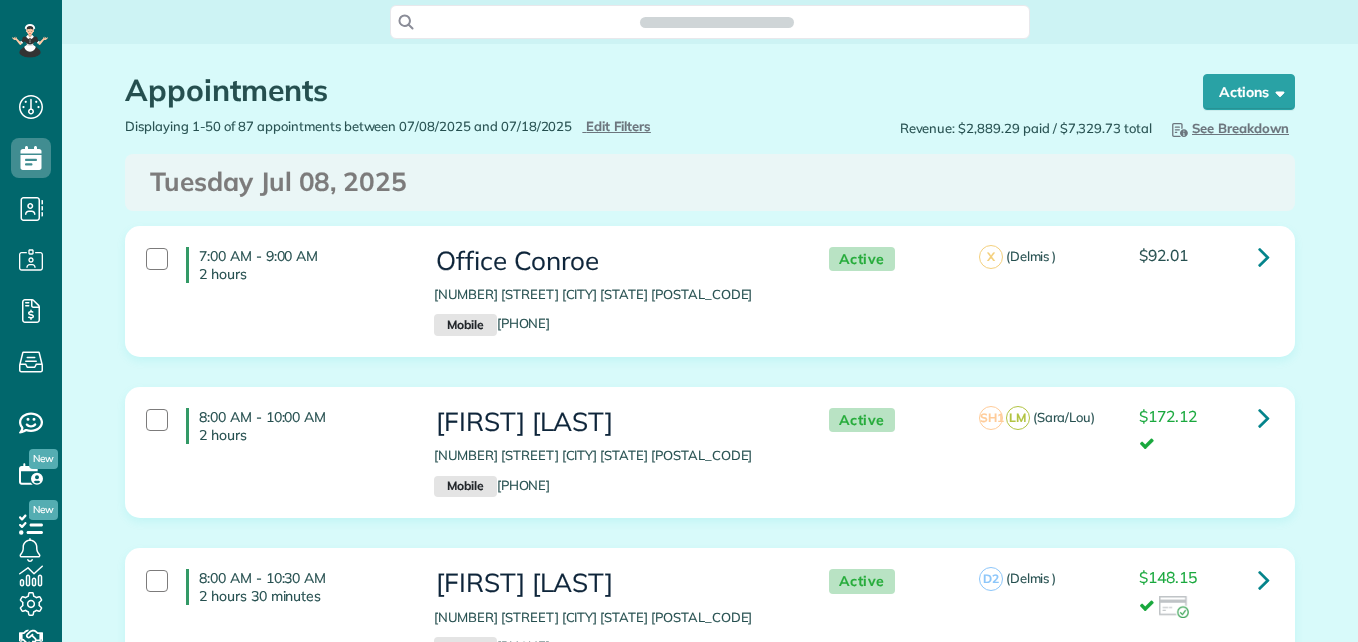 scroll, scrollTop: 0, scrollLeft: 0, axis: both 